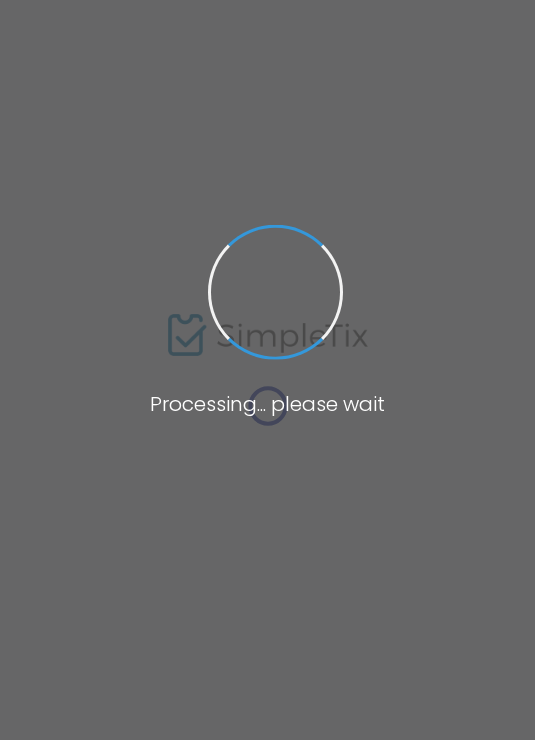 scroll, scrollTop: 0, scrollLeft: 0, axis: both 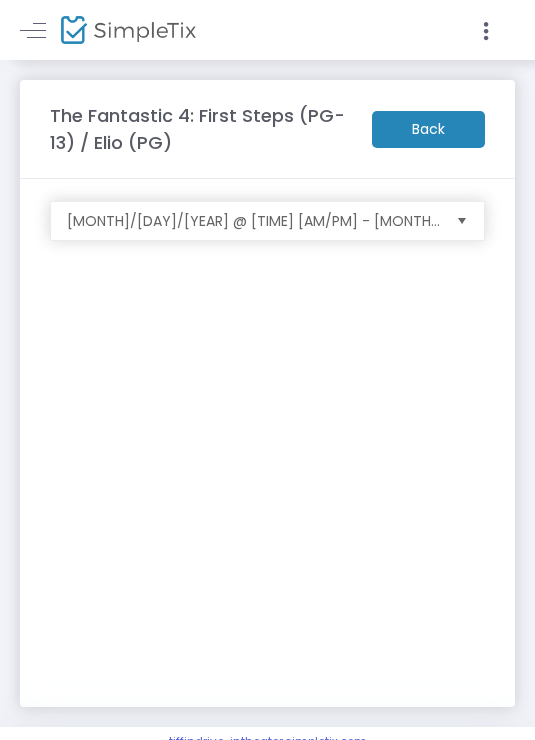 click 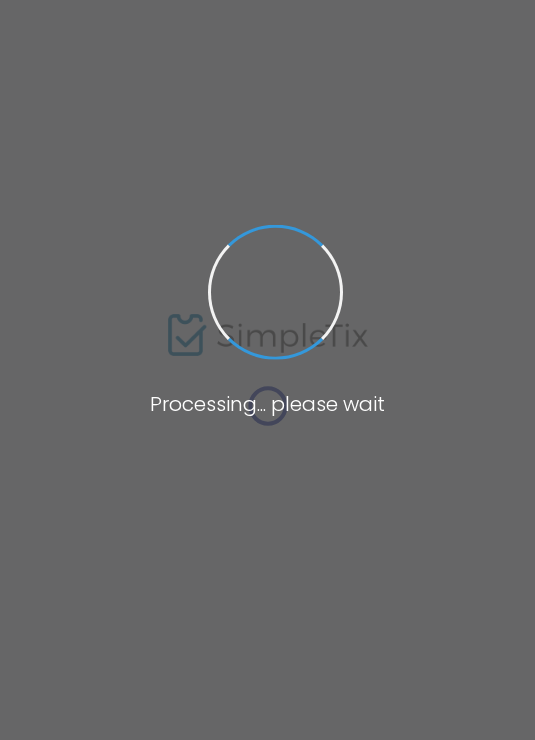 scroll, scrollTop: 0, scrollLeft: 0, axis: both 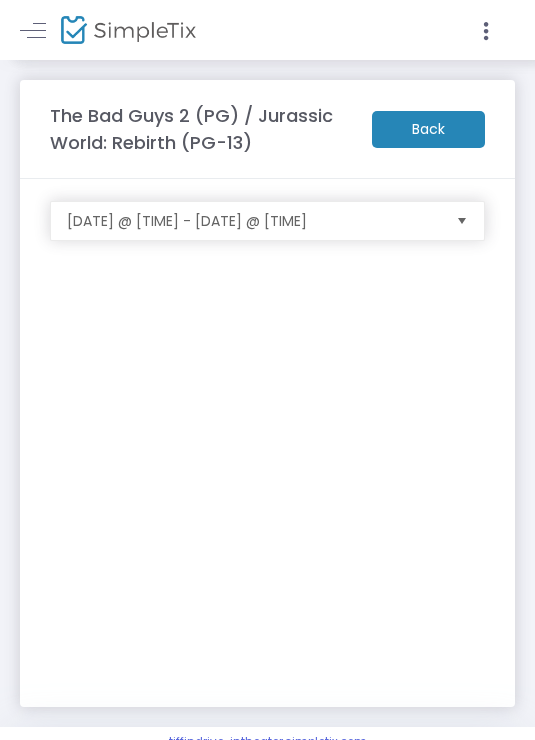 click 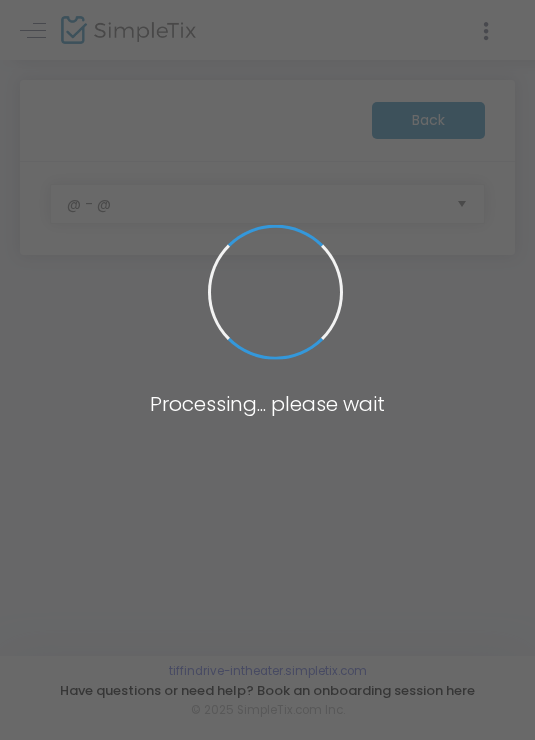 scroll, scrollTop: 0, scrollLeft: 0, axis: both 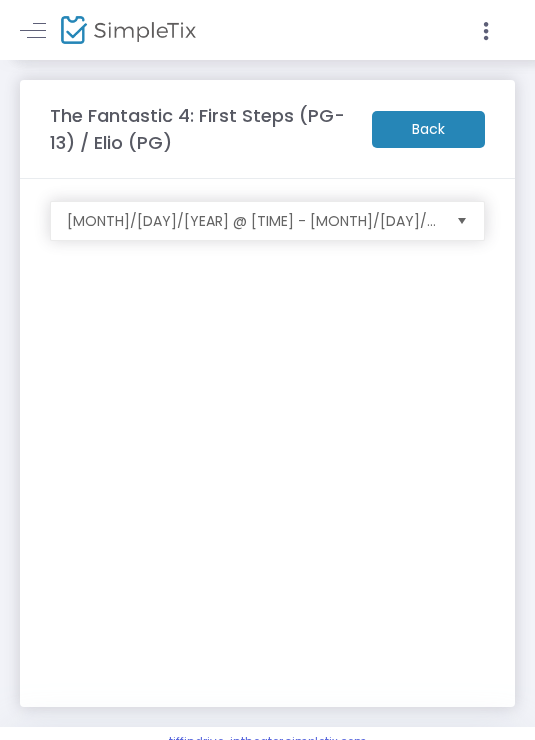 click 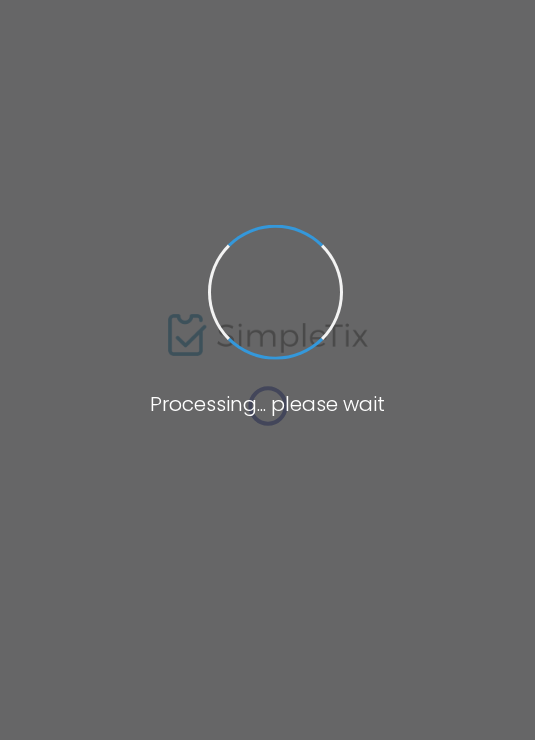 scroll, scrollTop: 0, scrollLeft: 0, axis: both 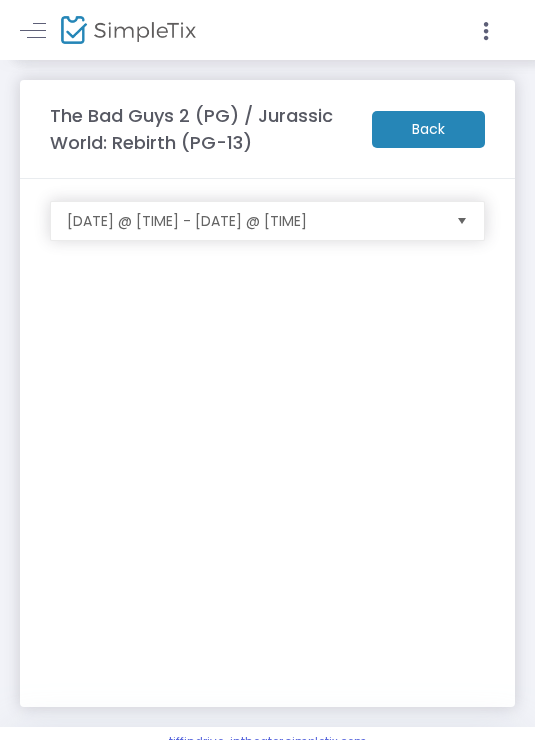 click 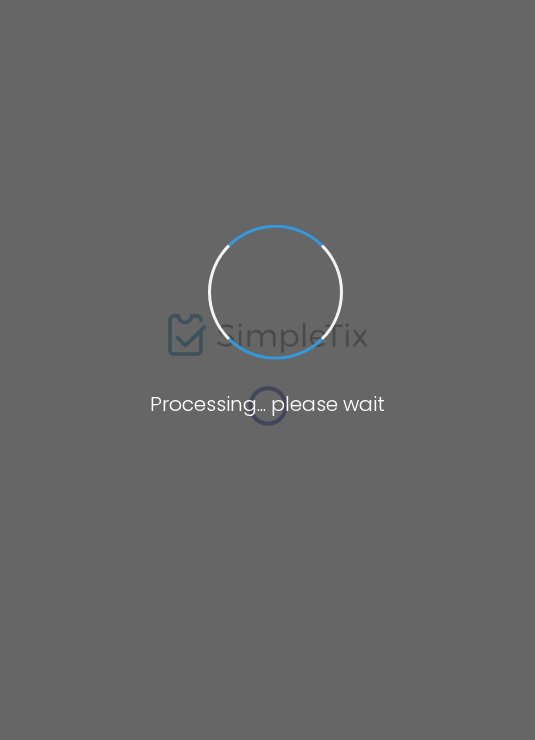 scroll, scrollTop: 0, scrollLeft: 0, axis: both 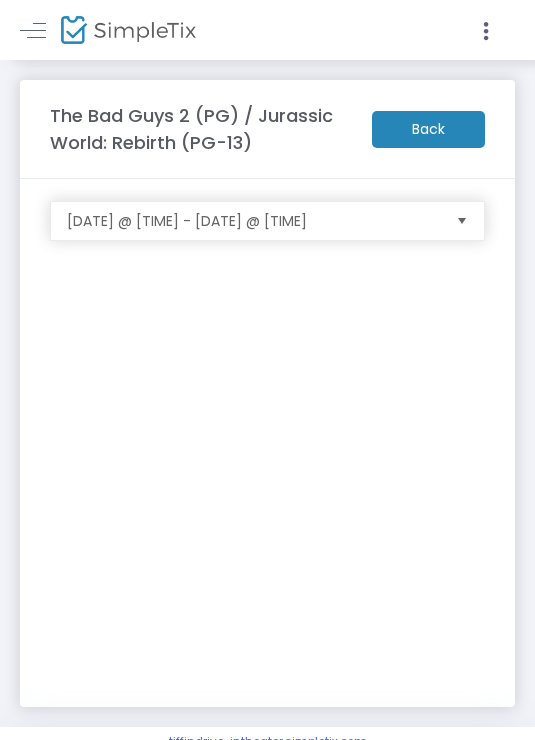 click 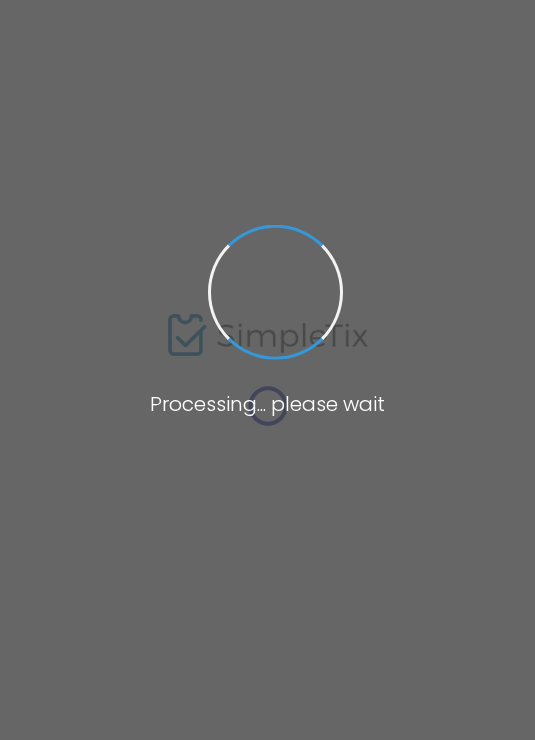 scroll, scrollTop: 0, scrollLeft: 0, axis: both 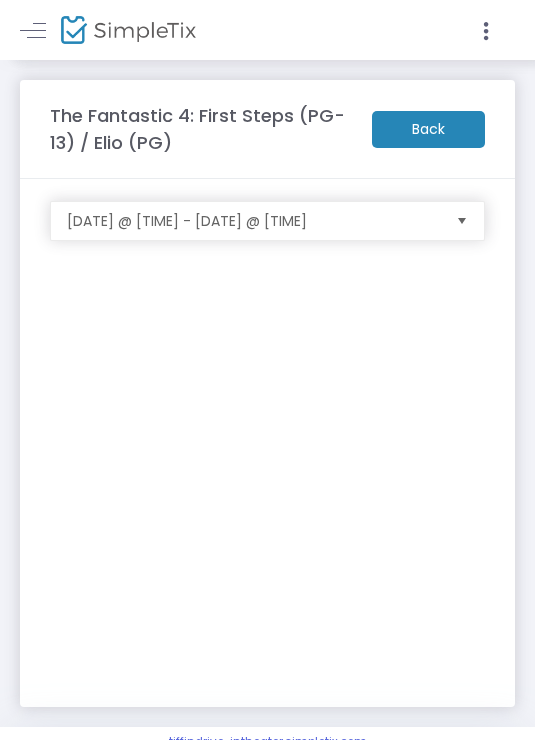 click 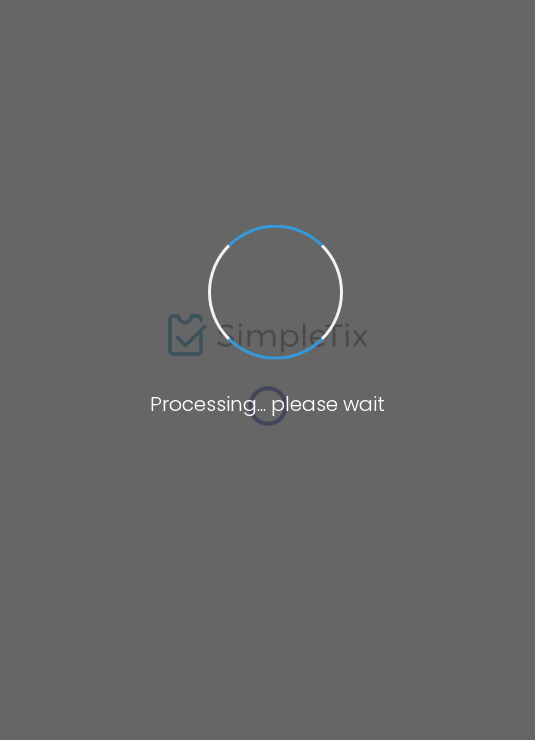 scroll, scrollTop: 0, scrollLeft: 0, axis: both 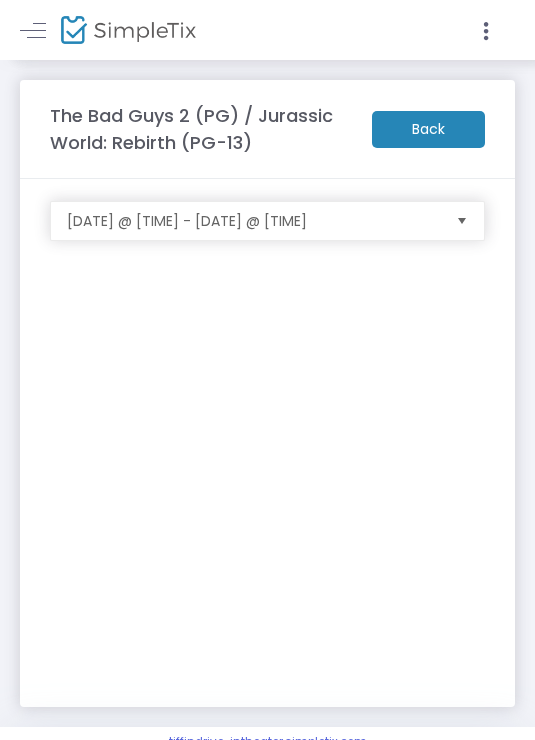 click on "The Bad Guys 2 (PG) / Jurassic World: Rebirth (PG-13)" 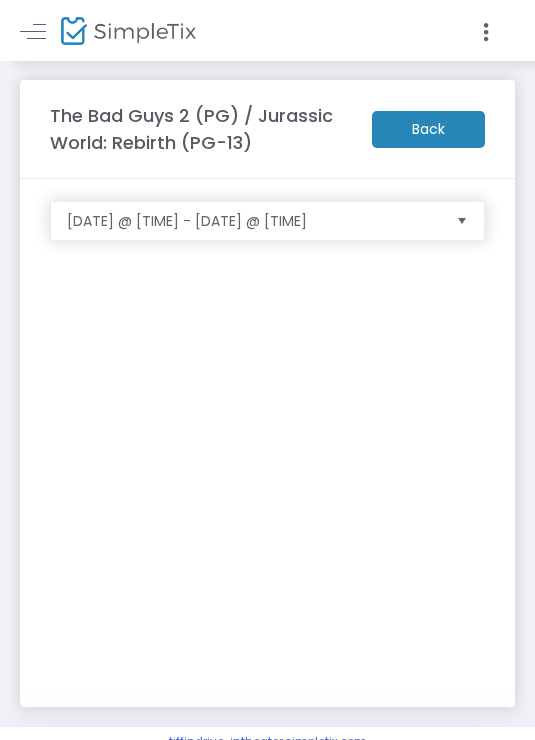 click 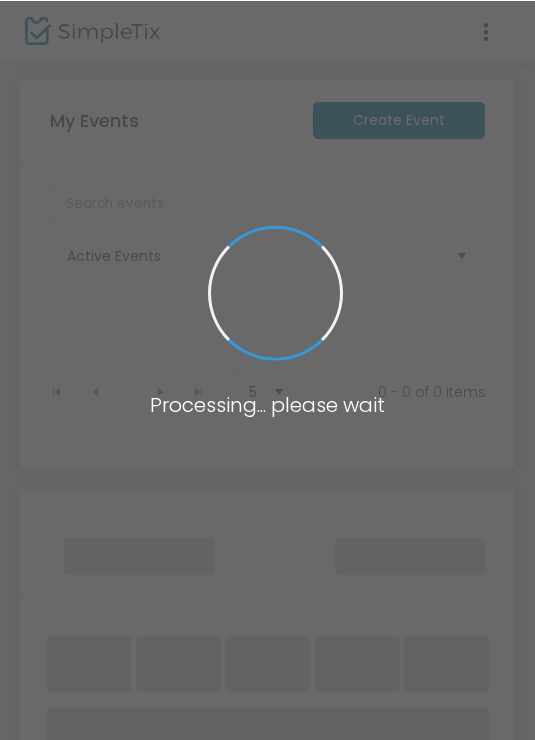 scroll, scrollTop: 0, scrollLeft: 0, axis: both 